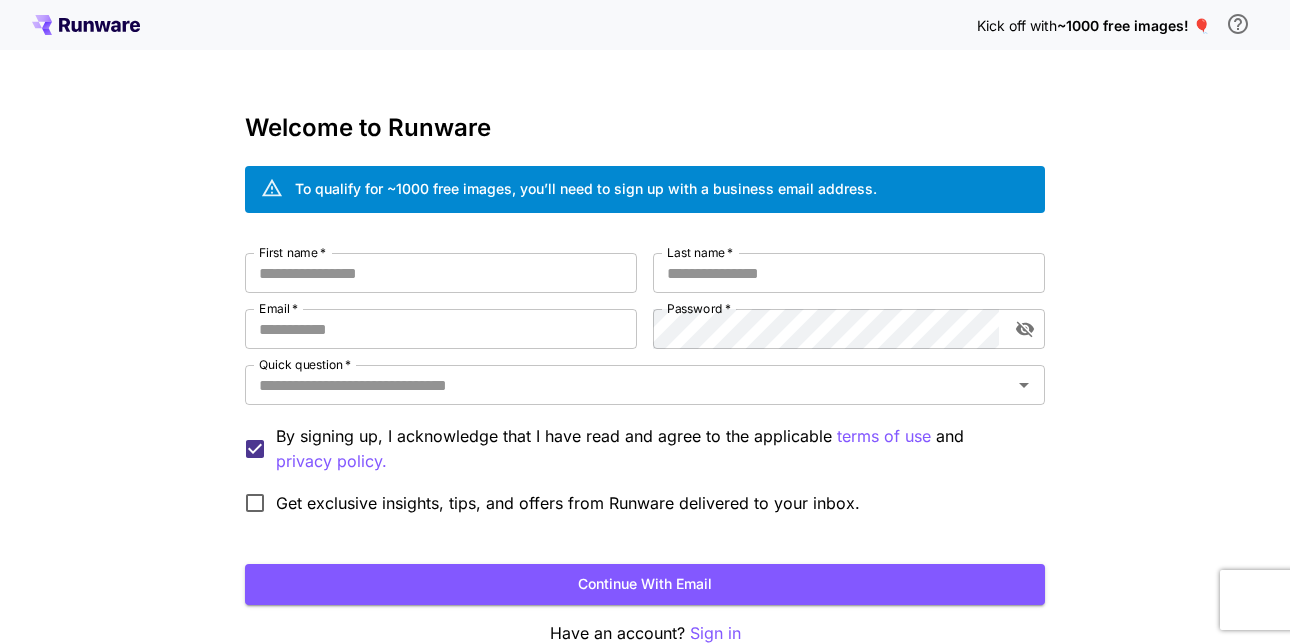 scroll, scrollTop: 0, scrollLeft: 0, axis: both 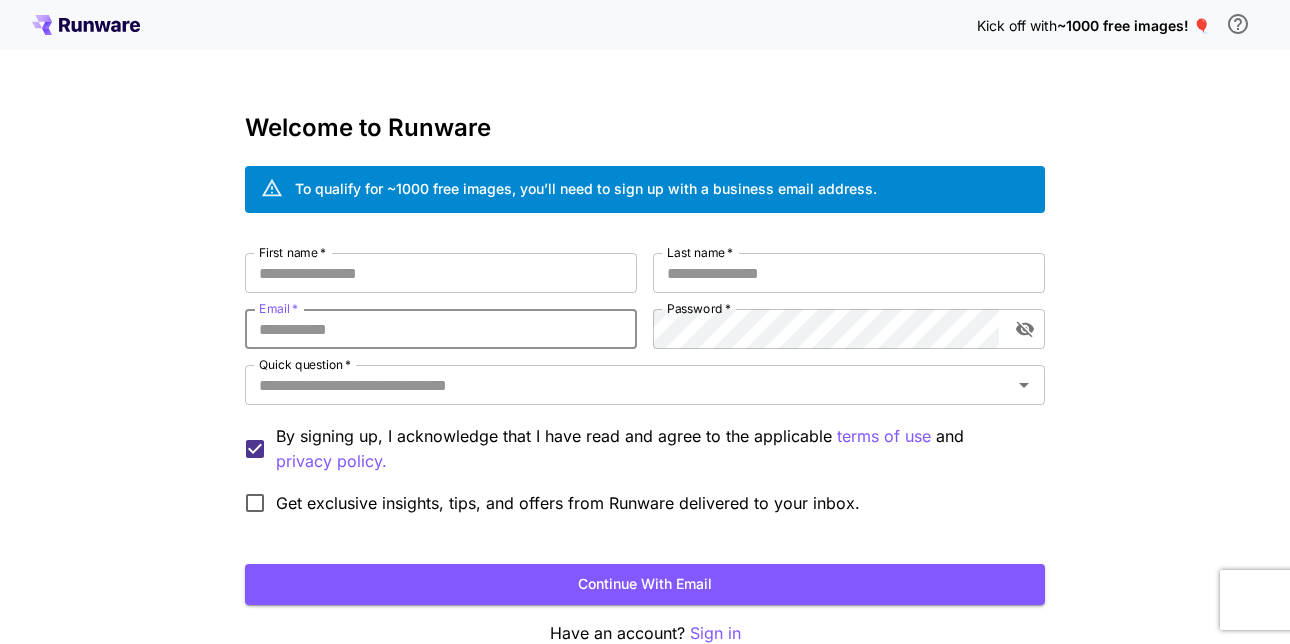 click on "Email   *" at bounding box center [441, 329] 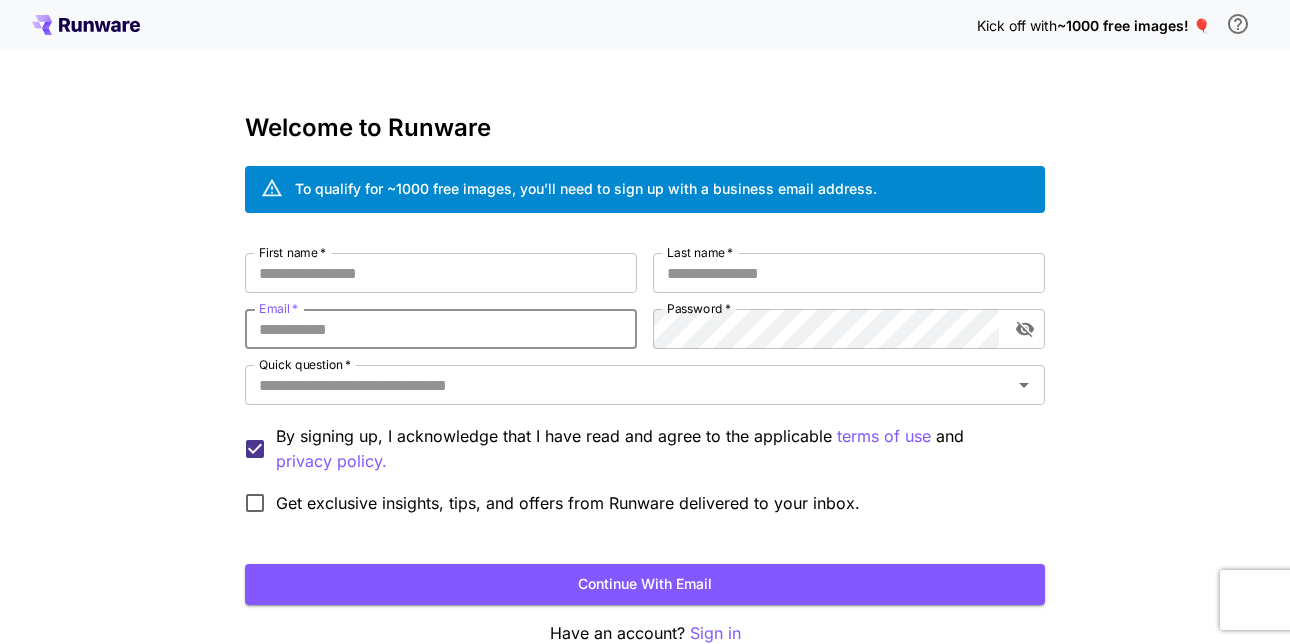 paste on "**********" 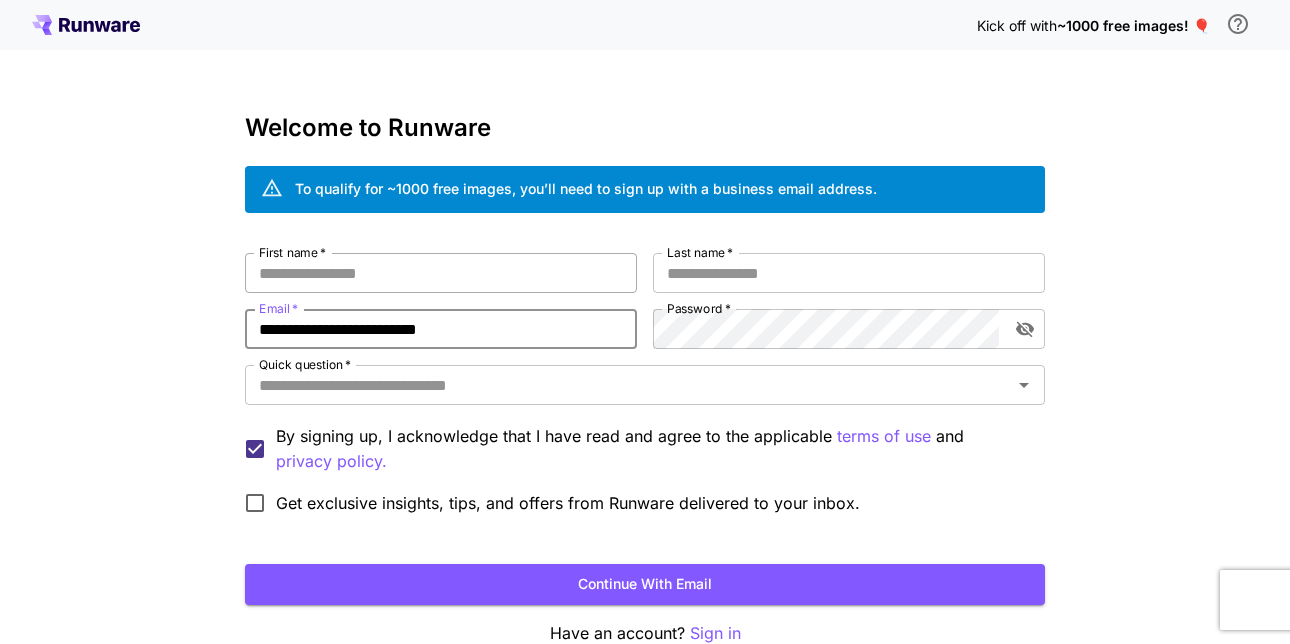 type on "**********" 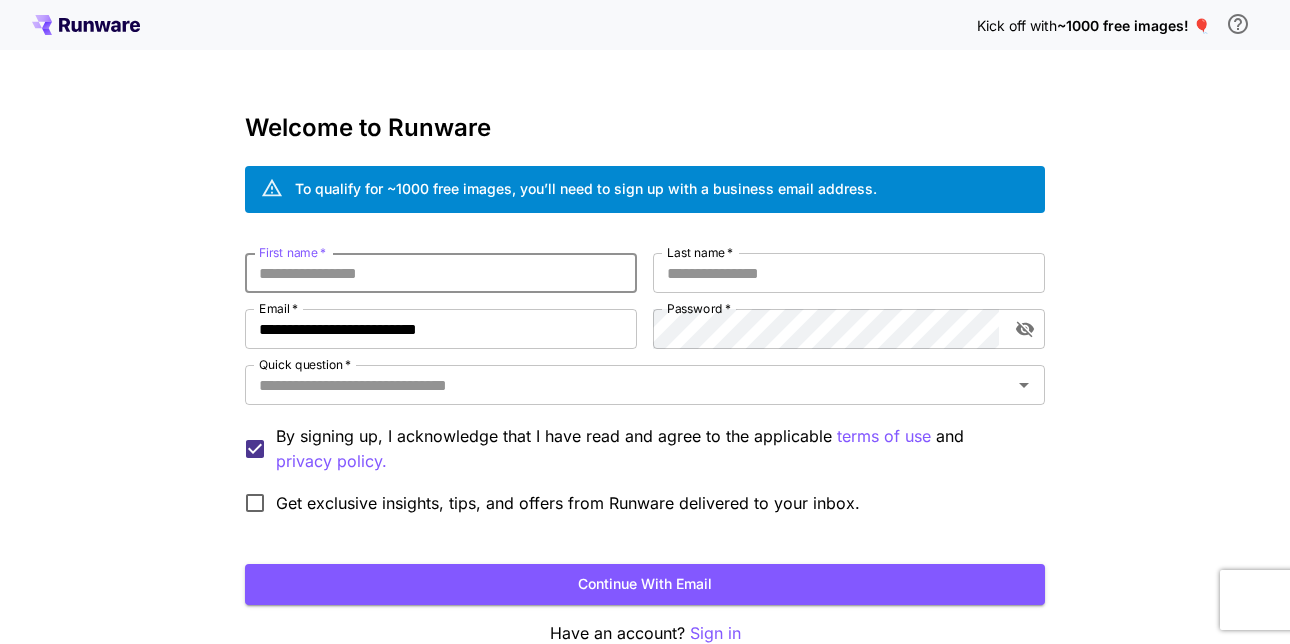 click on "First name   *" at bounding box center (441, 273) 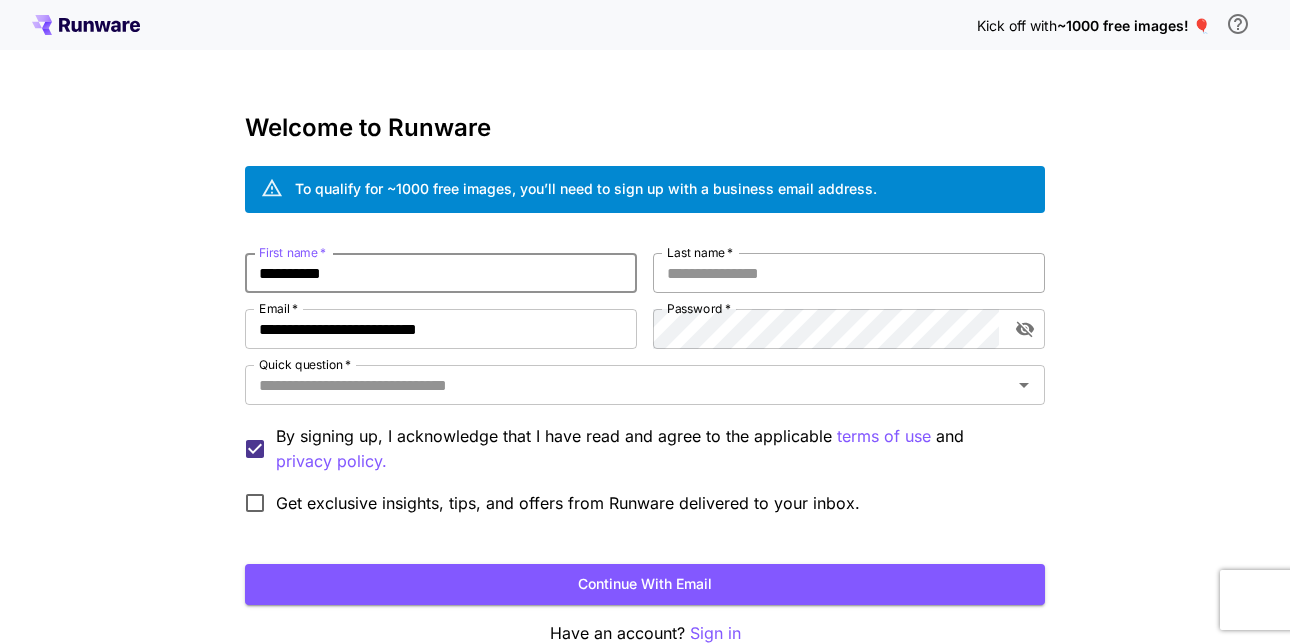 type on "**********" 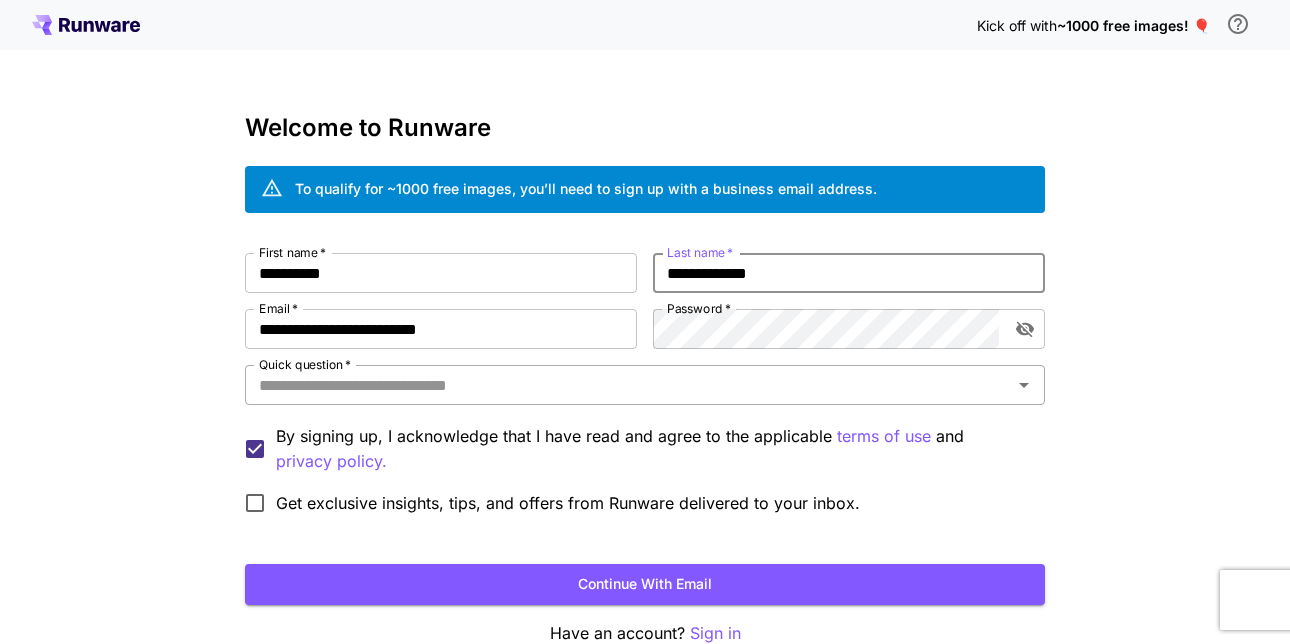 type on "**********" 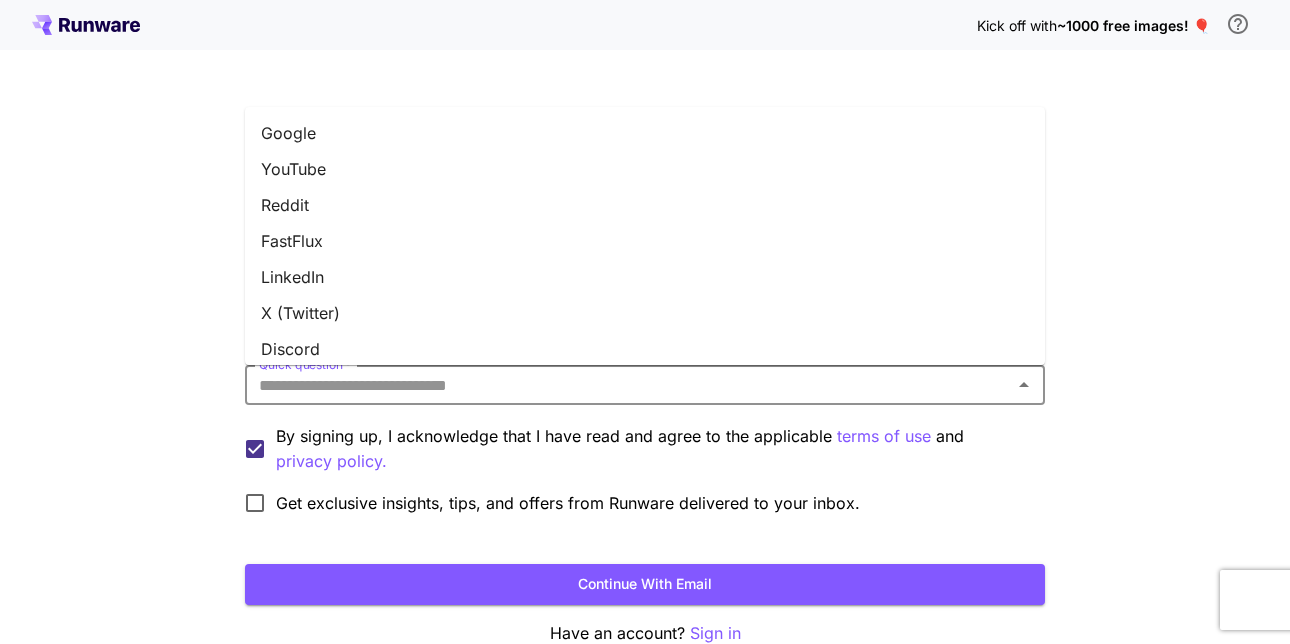 click on "Google" at bounding box center (645, 133) 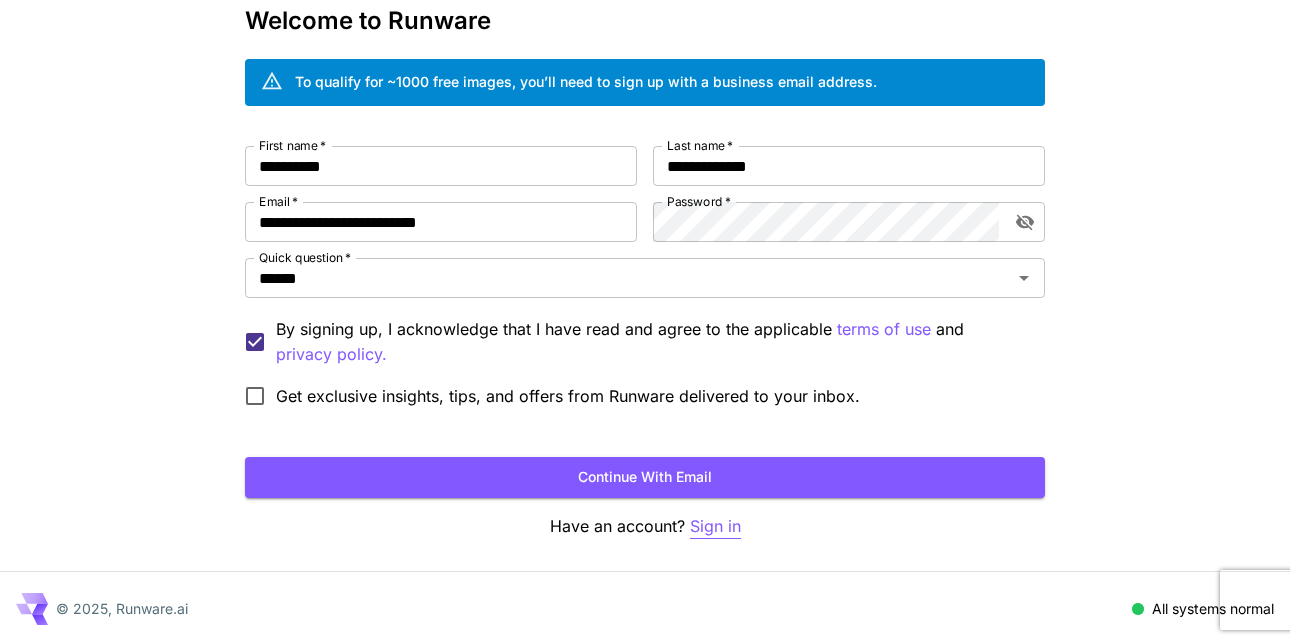 scroll, scrollTop: 109, scrollLeft: 0, axis: vertical 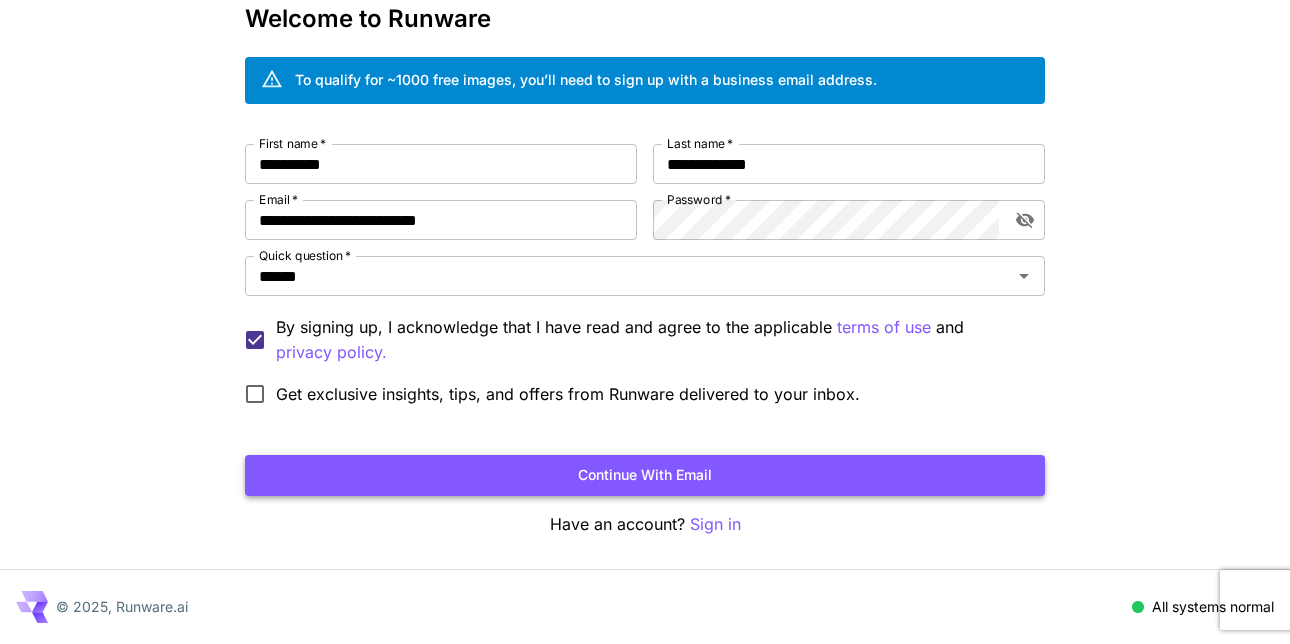 click on "Continue with email" at bounding box center (645, 475) 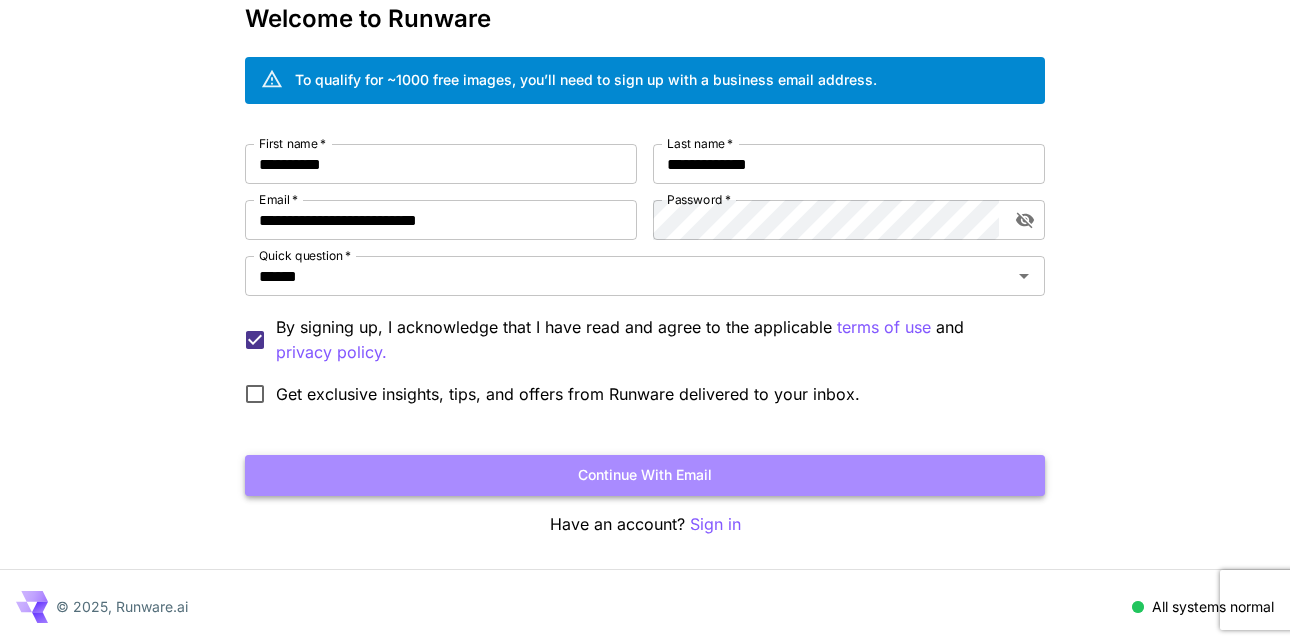 click on "Continue with email" at bounding box center (645, 475) 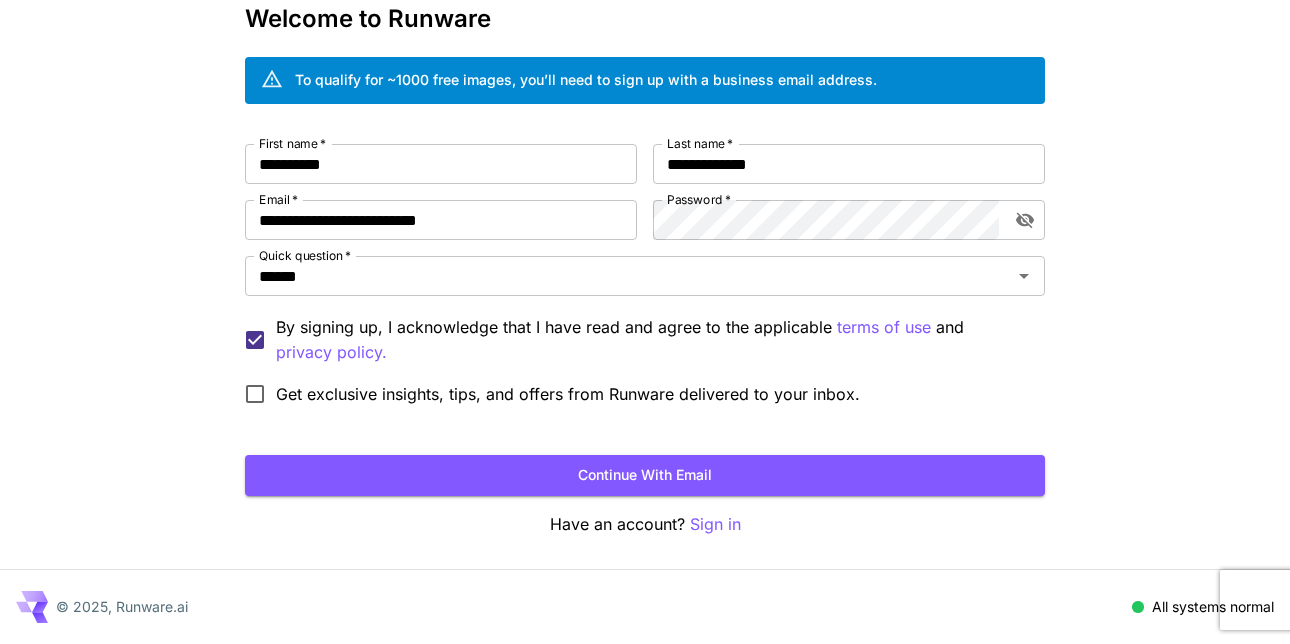 scroll, scrollTop: 0, scrollLeft: 0, axis: both 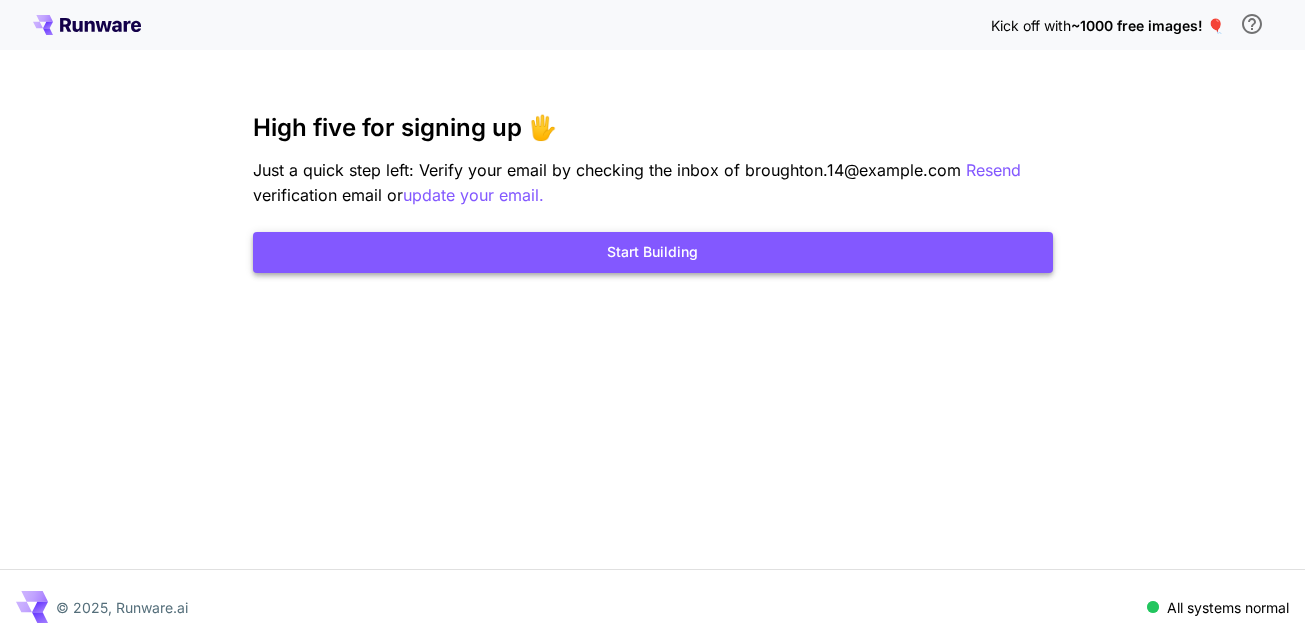 click on "Start Building" at bounding box center (653, 252) 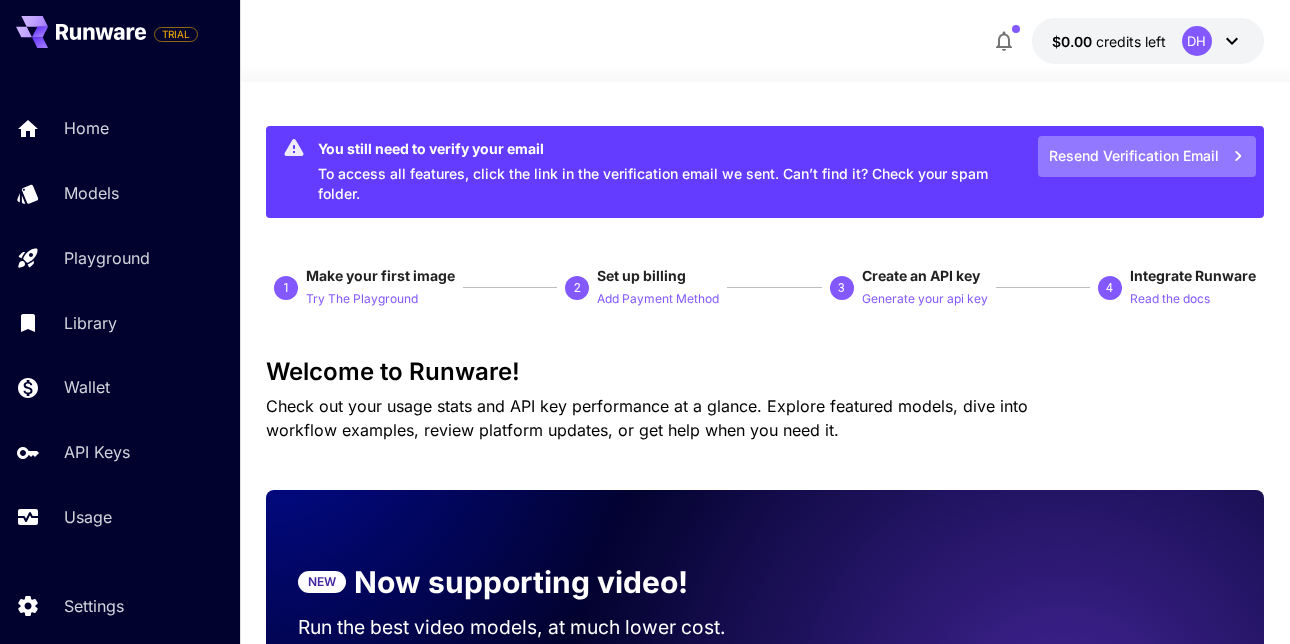 click on "Resend Verification Email" at bounding box center [1147, 156] 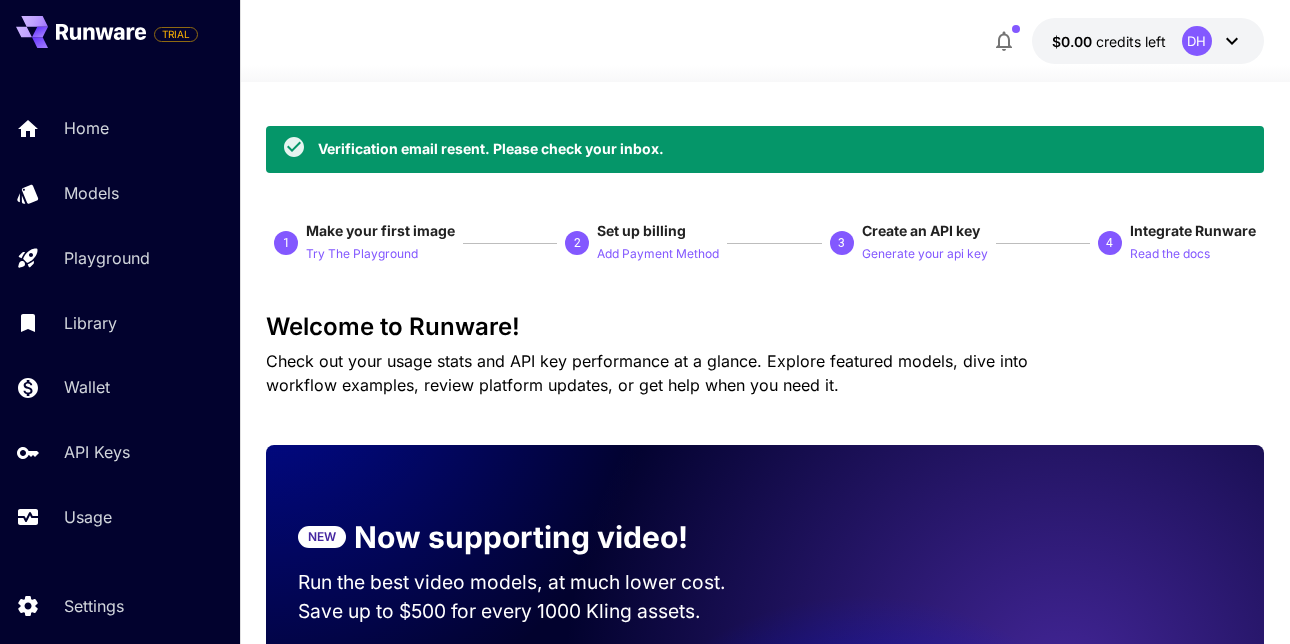click on "credits left" at bounding box center (1131, 41) 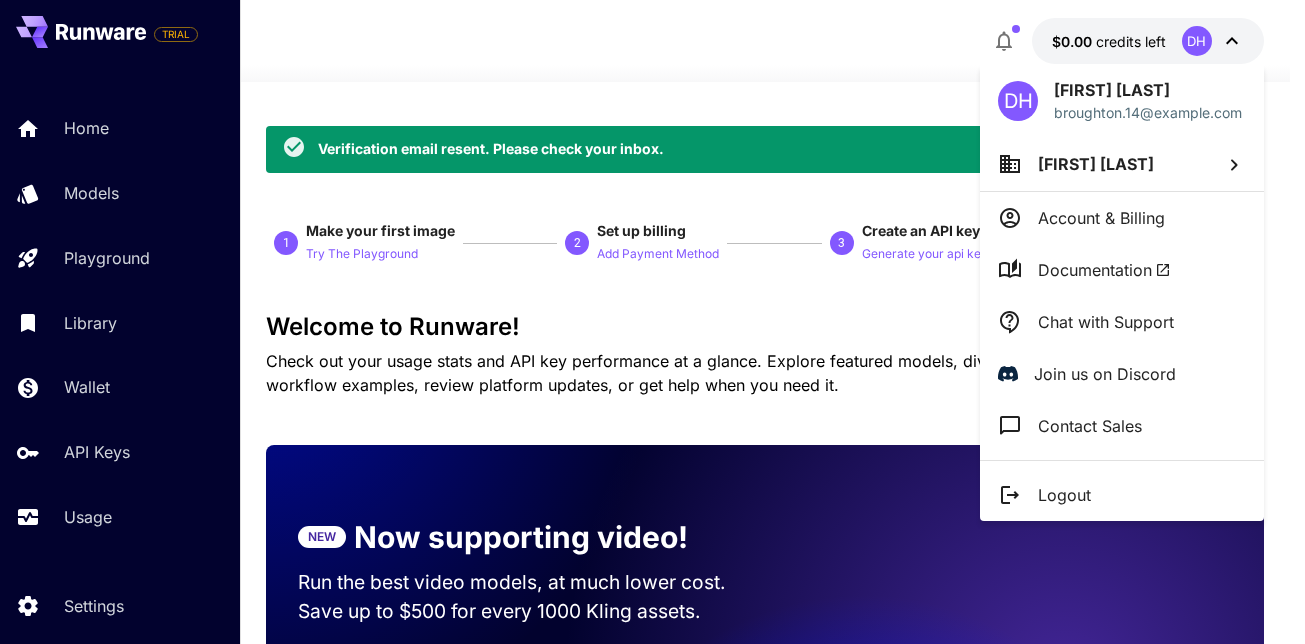 click at bounding box center [652, 322] 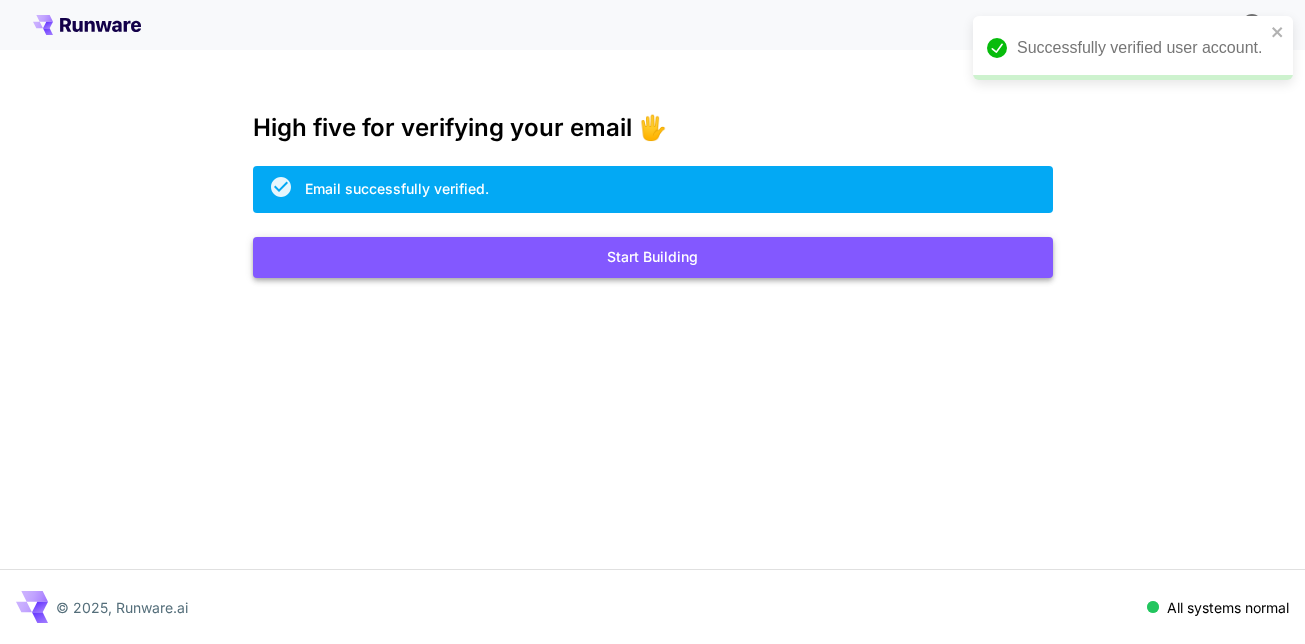 scroll, scrollTop: 0, scrollLeft: 0, axis: both 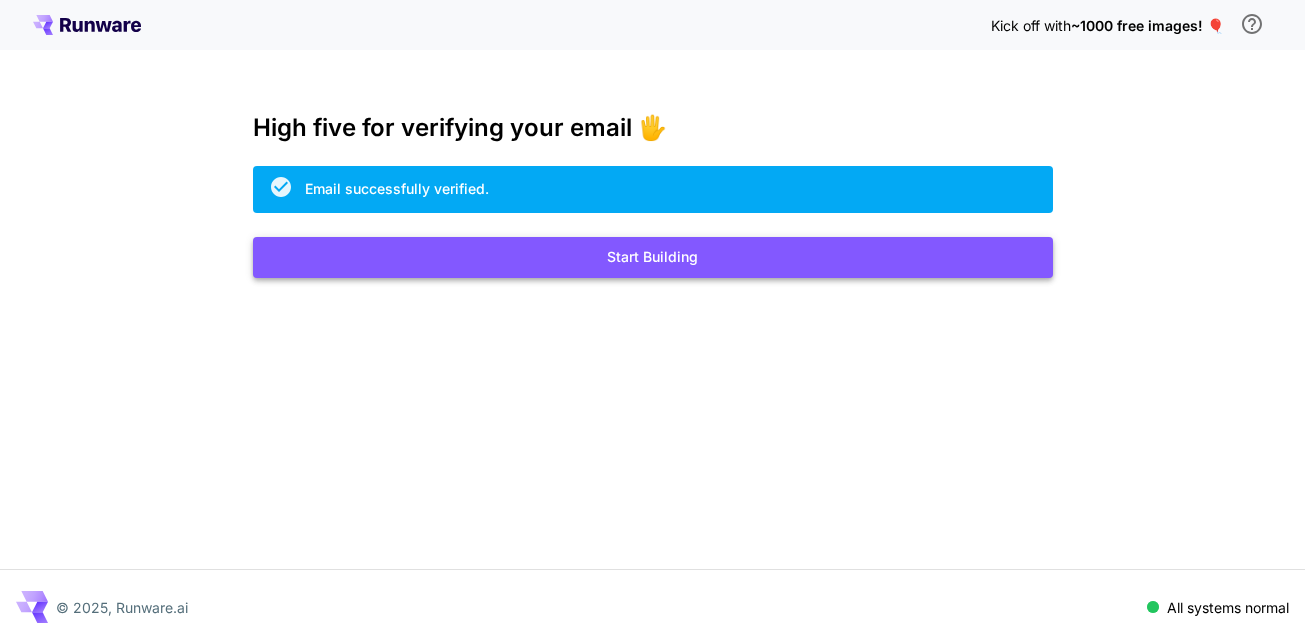 click on "Start Building" at bounding box center (653, 257) 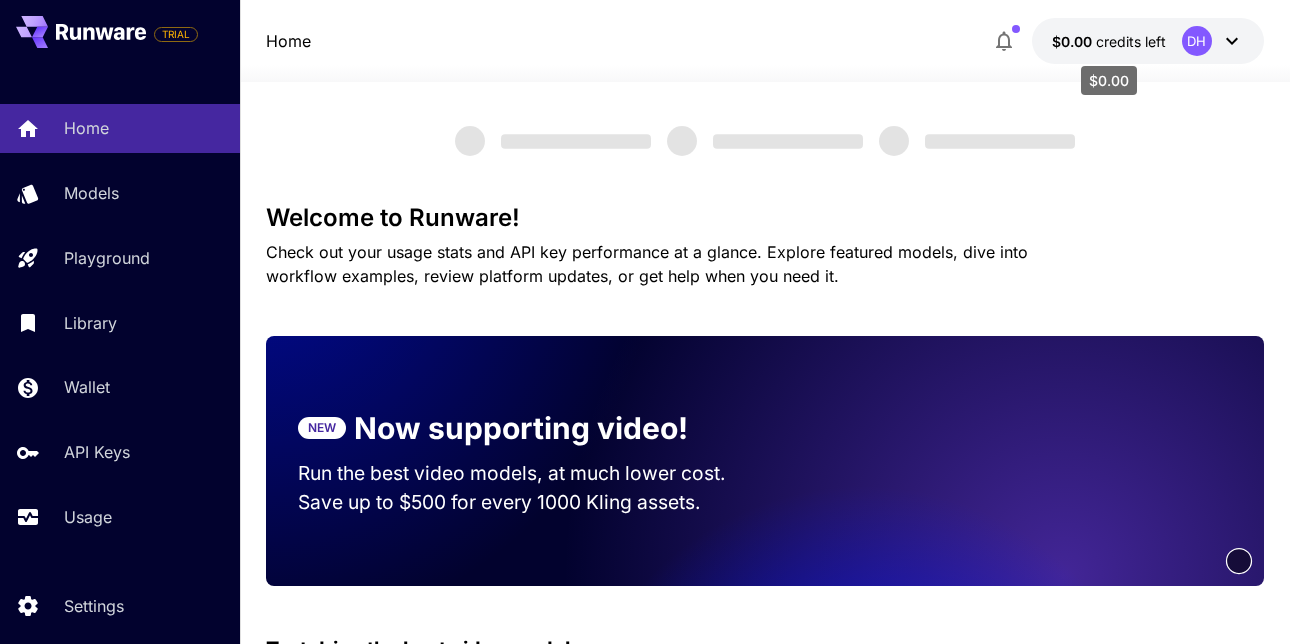 click on "credits left" at bounding box center [1131, 41] 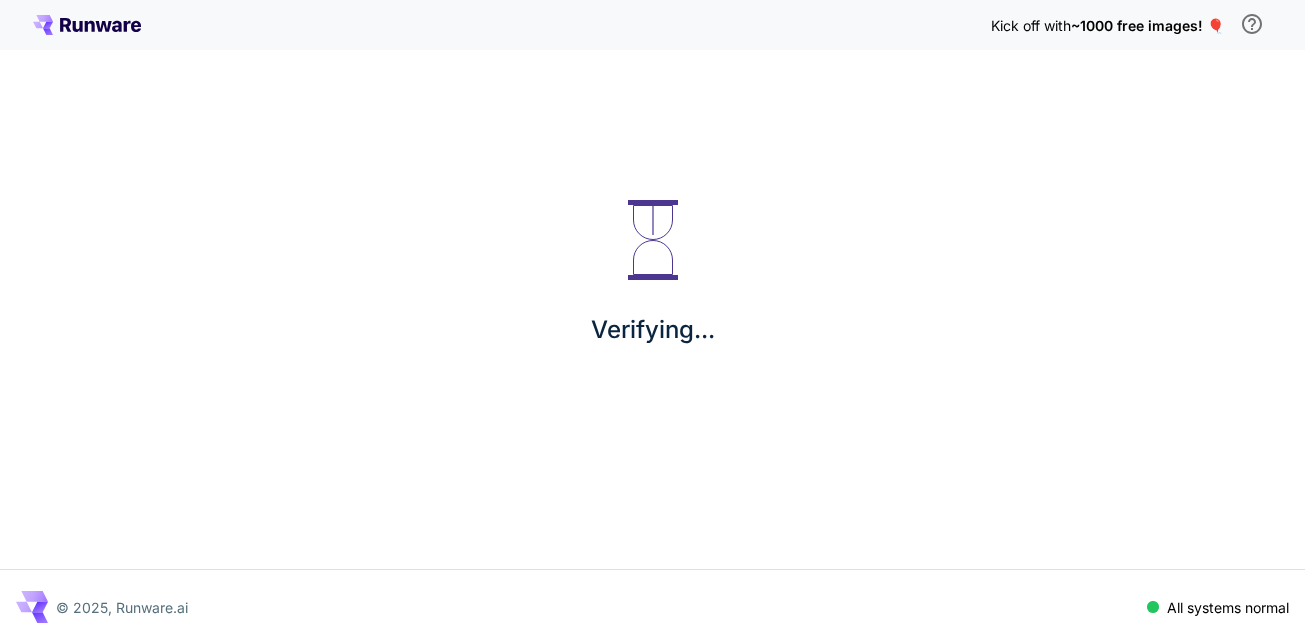 click on "~1000 free images! 🎈" at bounding box center [1147, 25] 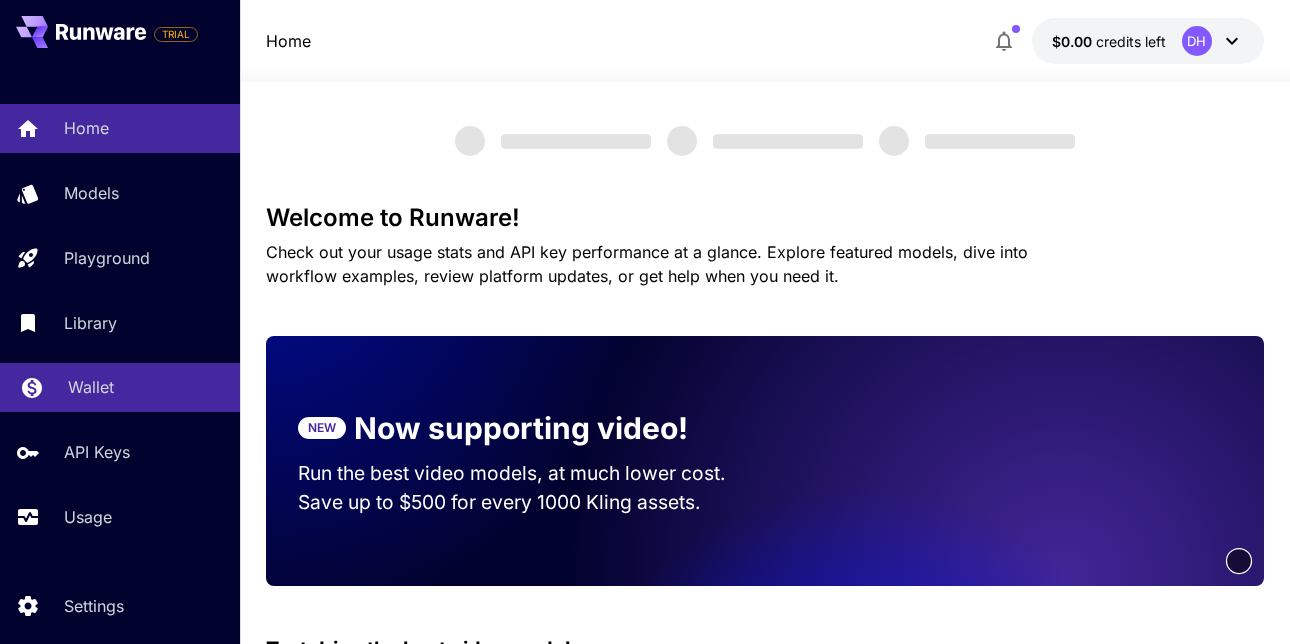 click on "Wallet" at bounding box center (91, 387) 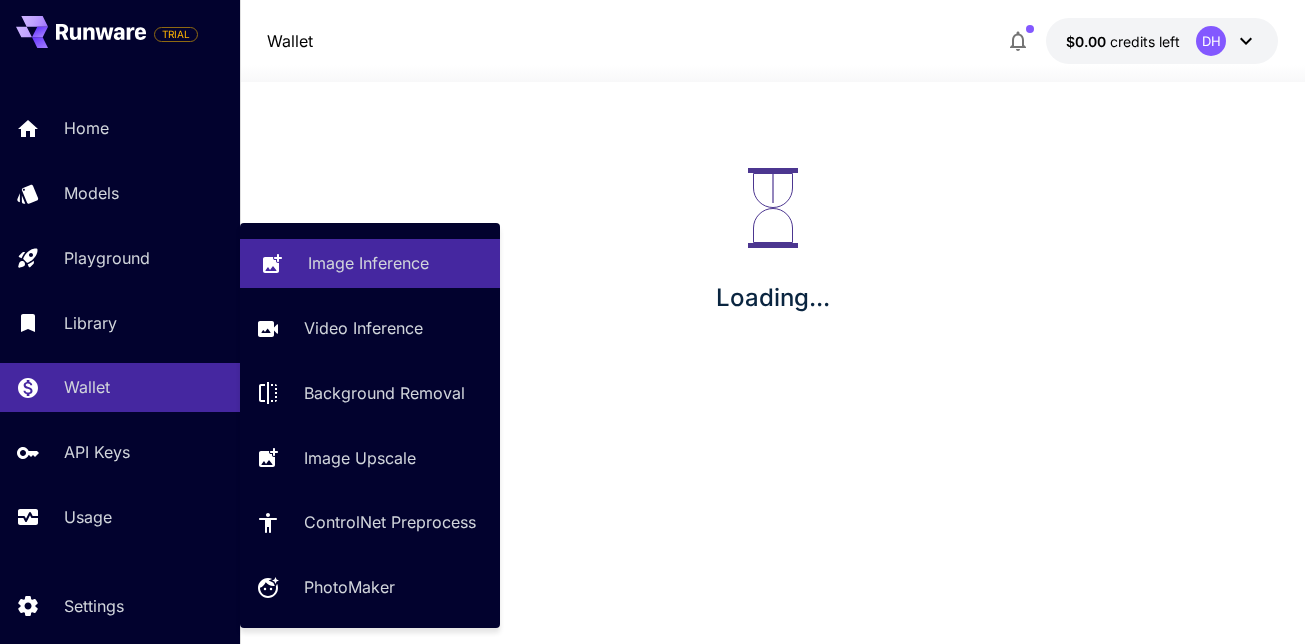 click on "Image Inference" at bounding box center [370, 263] 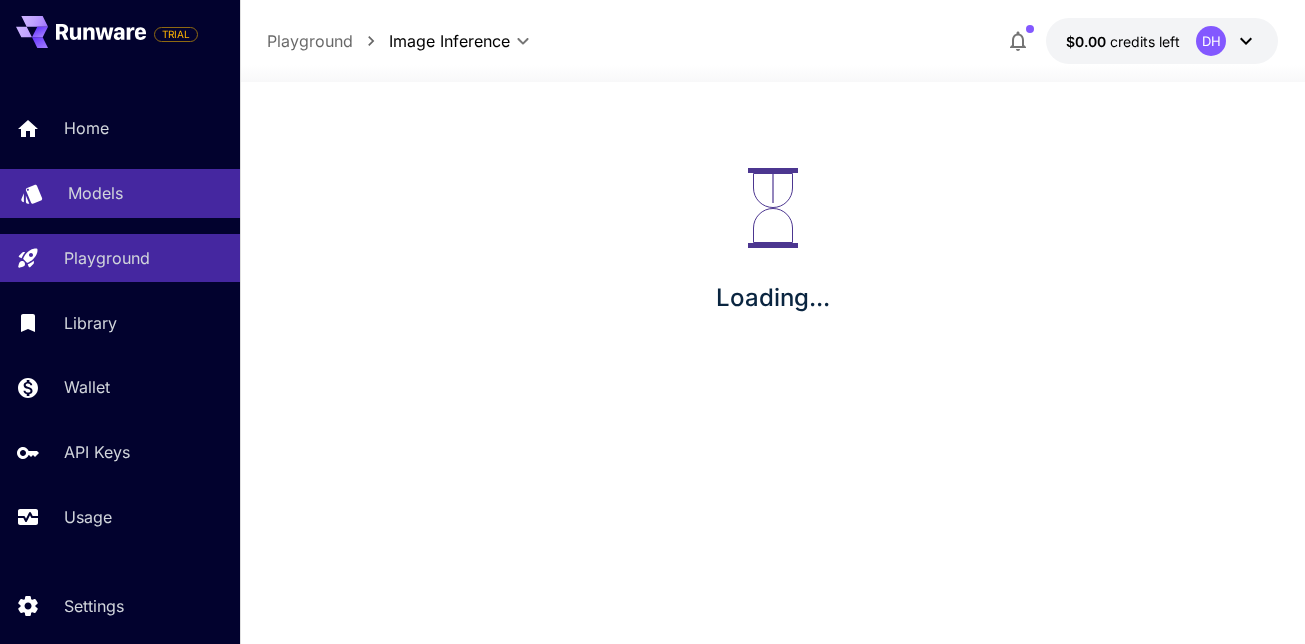 click on "Models" at bounding box center (95, 193) 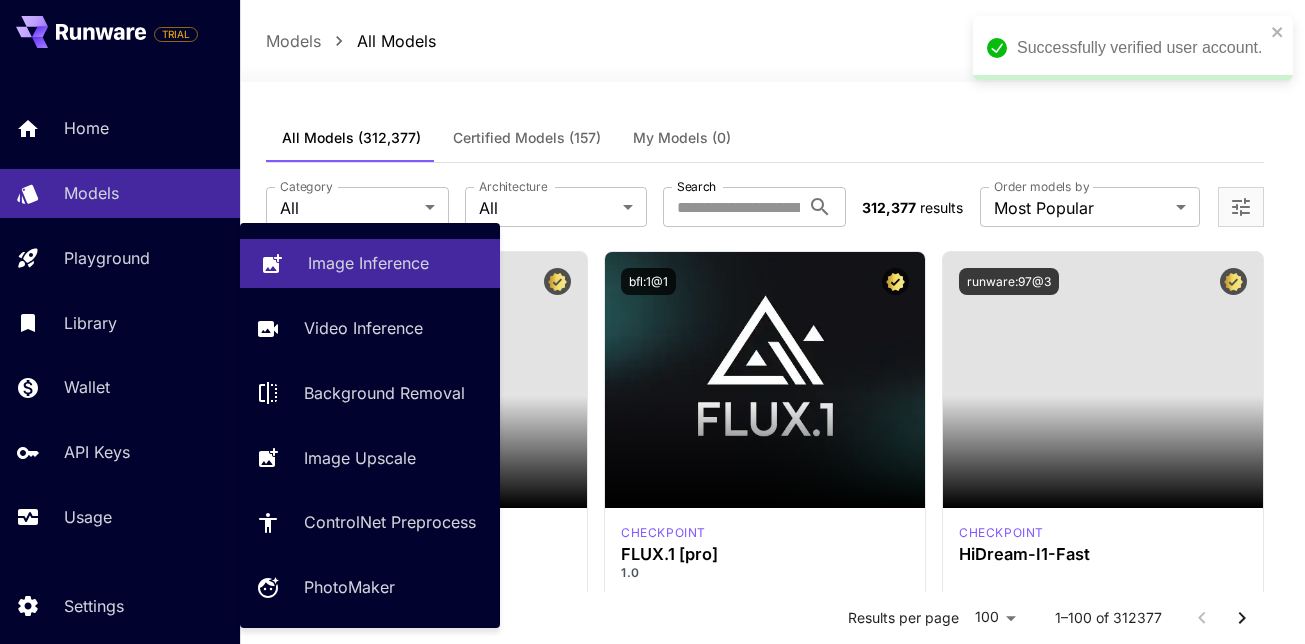 click on "Image Inference" at bounding box center [368, 263] 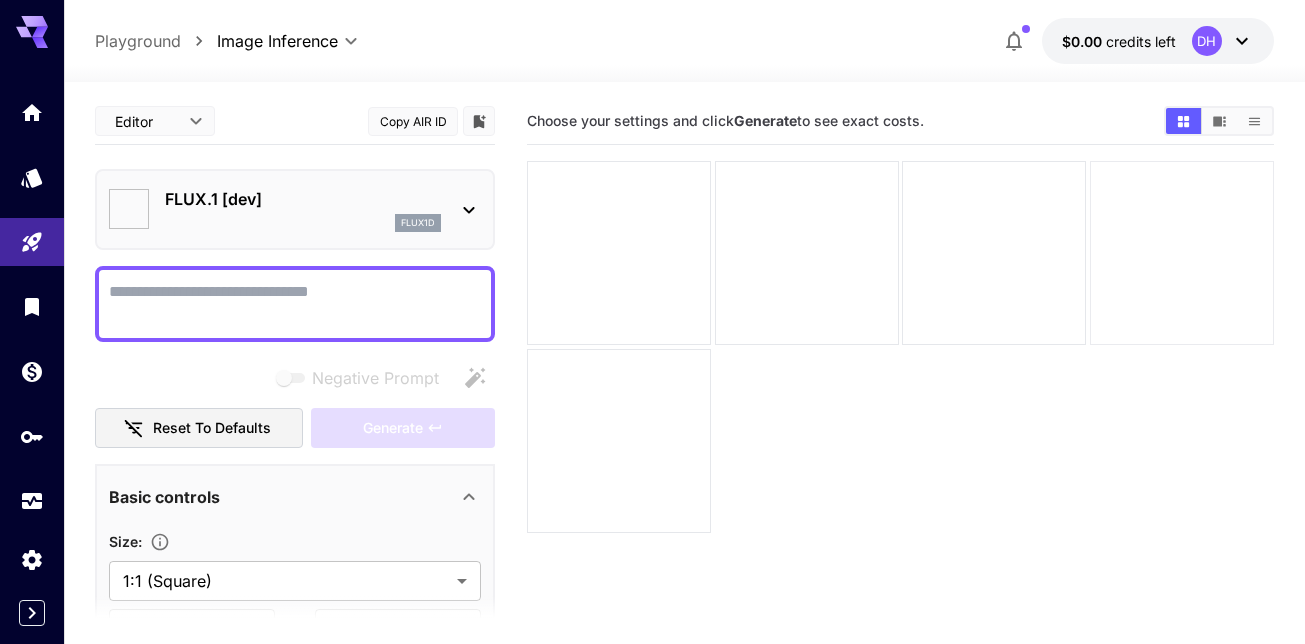 type on "**********" 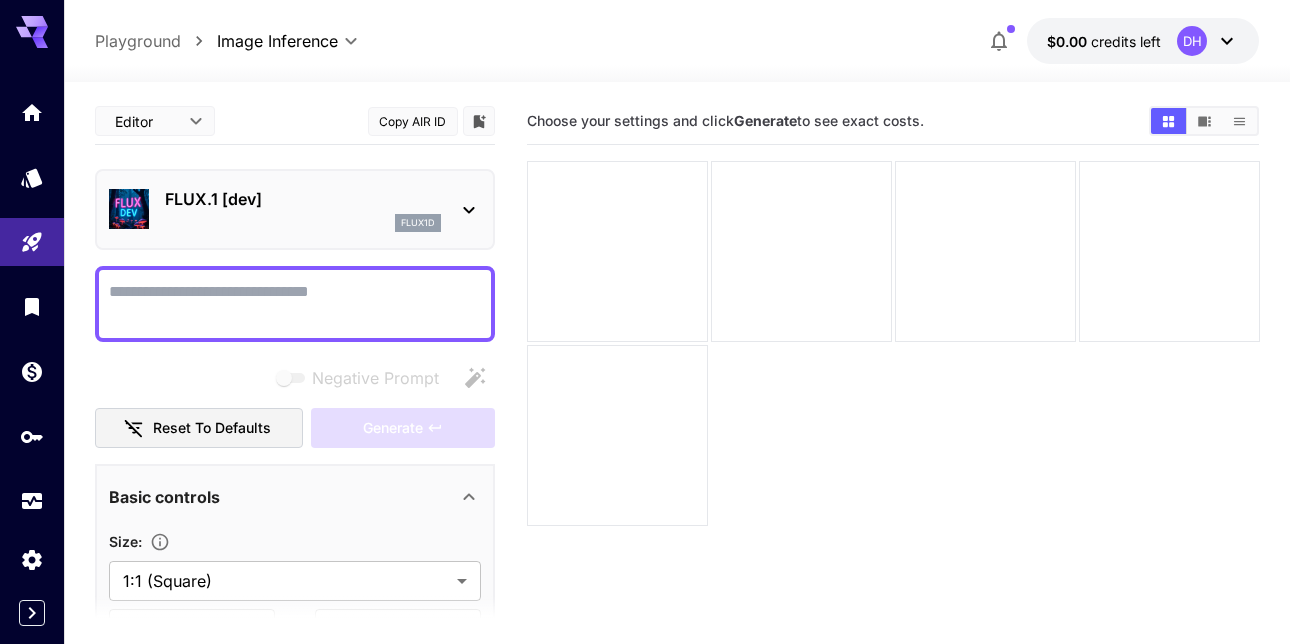 click on "Negative Prompt" at bounding box center (295, 304) 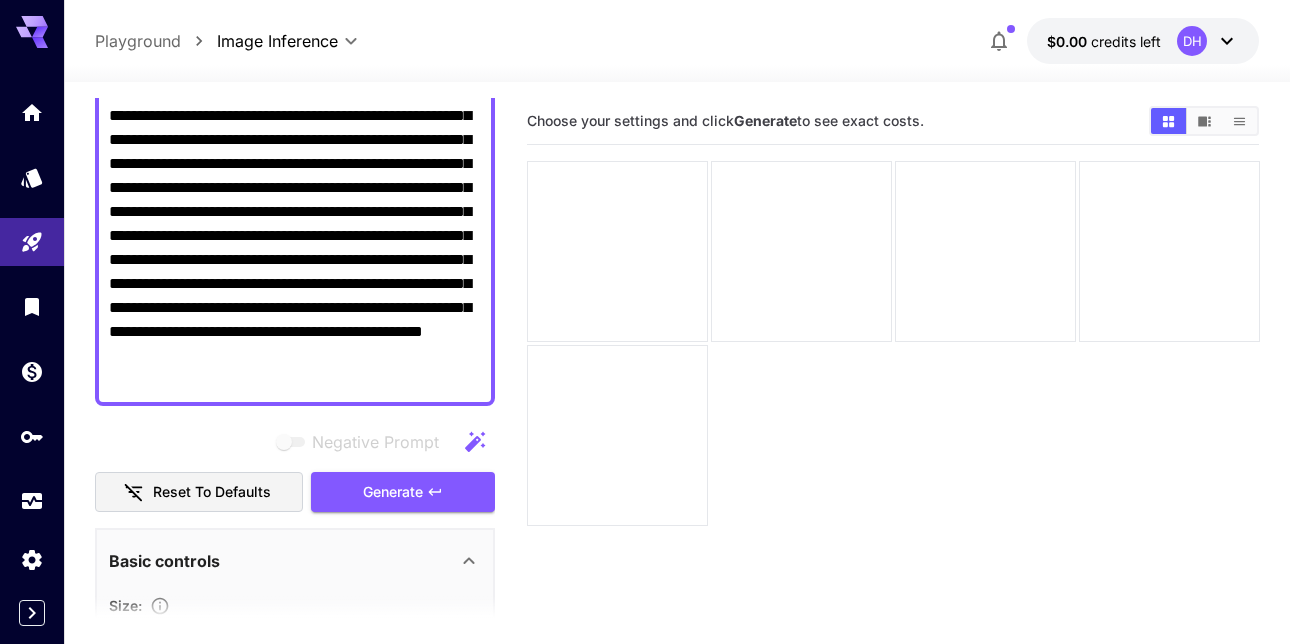 scroll, scrollTop: 300, scrollLeft: 0, axis: vertical 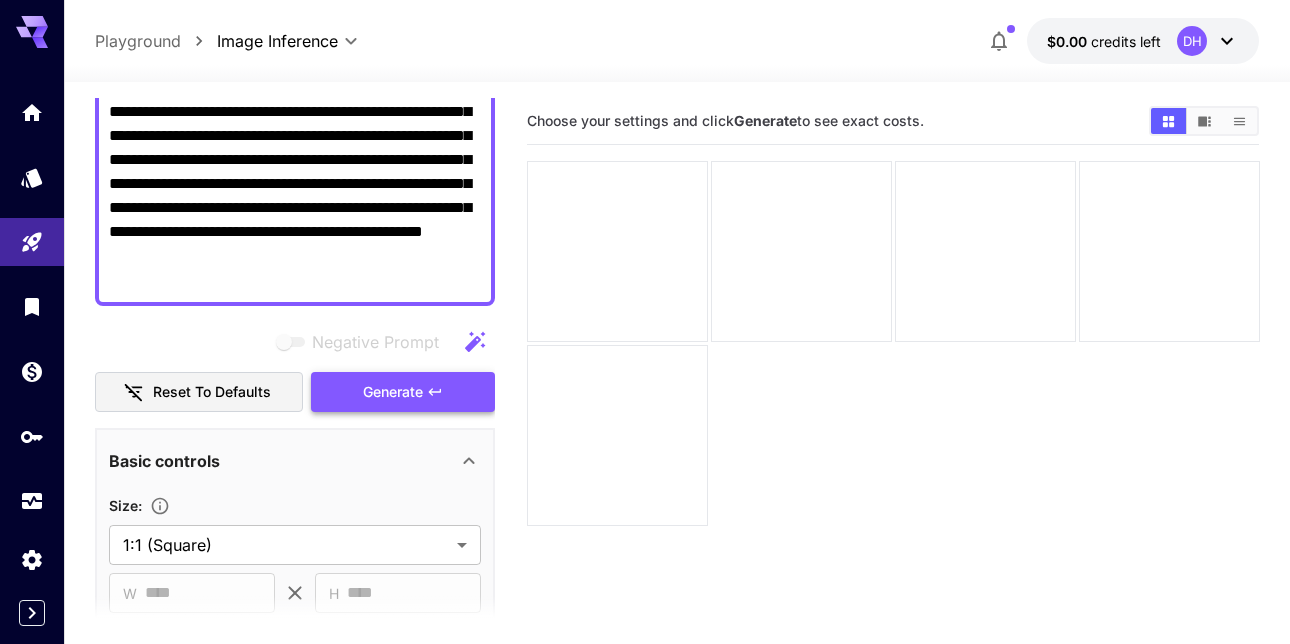 type on "**********" 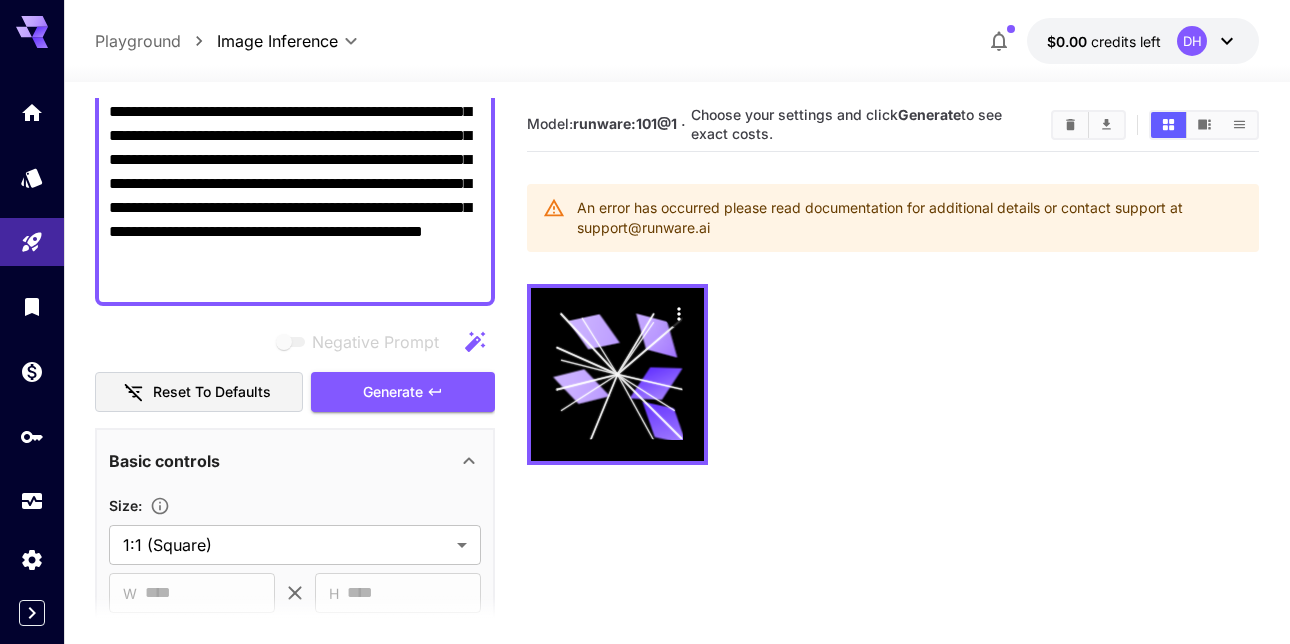 click on "DH" at bounding box center [1192, 41] 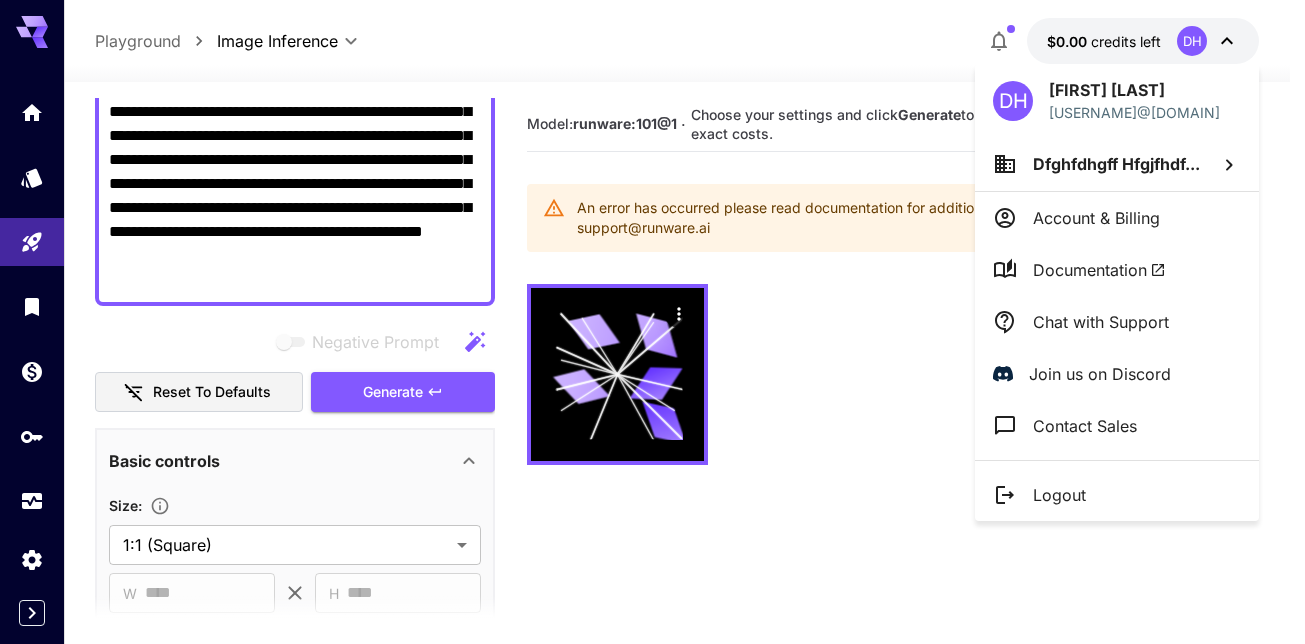 click at bounding box center (652, 322) 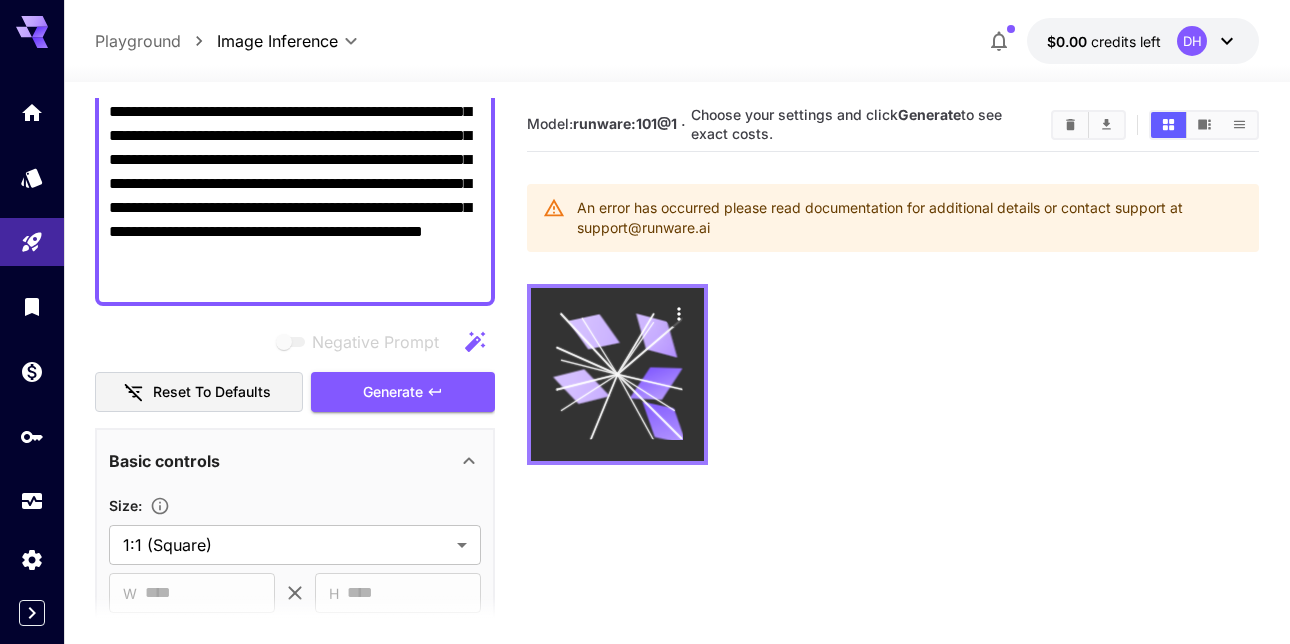 click 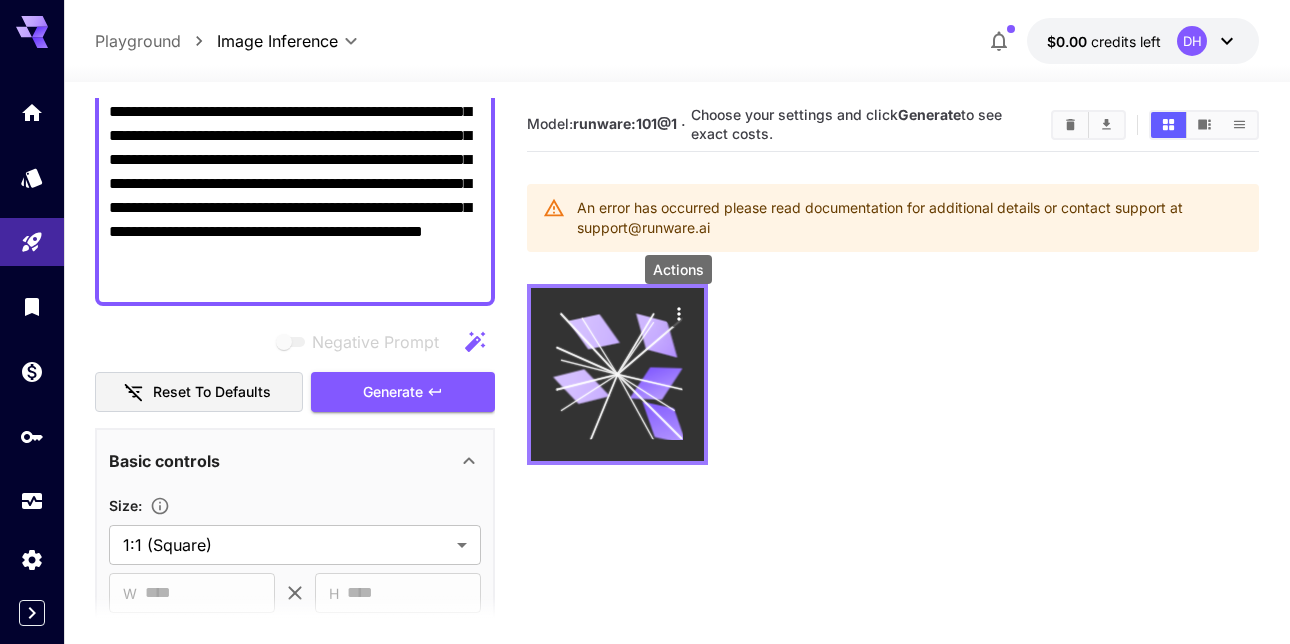 click 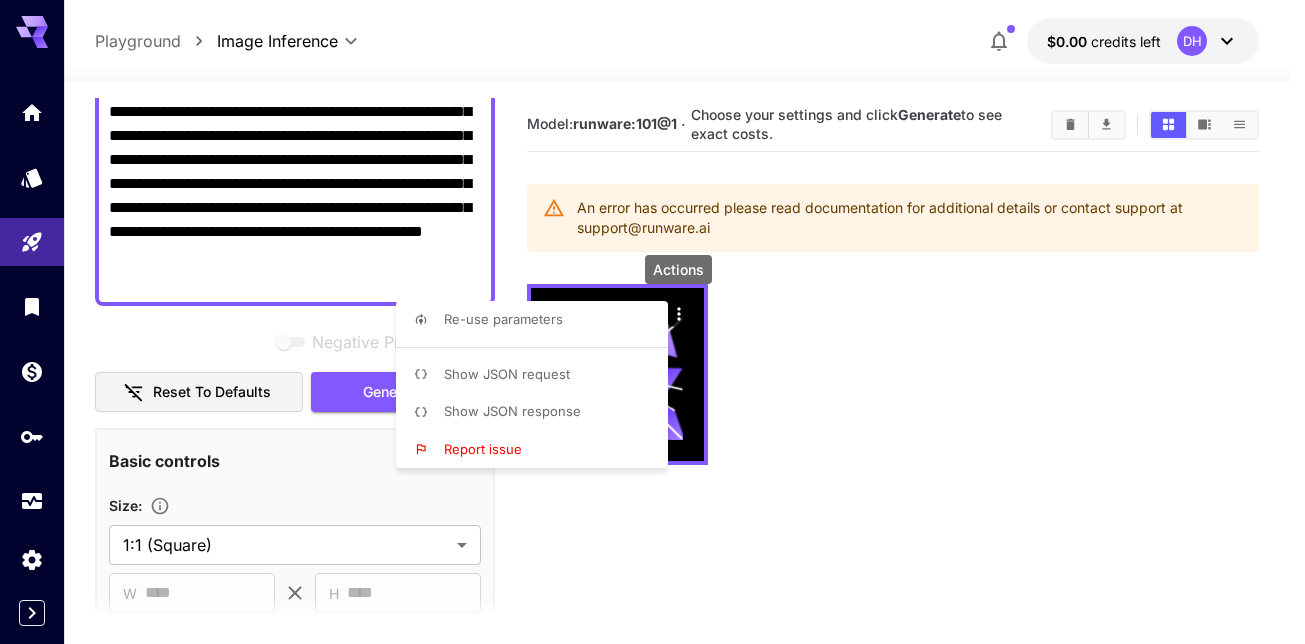 click at bounding box center [652, 322] 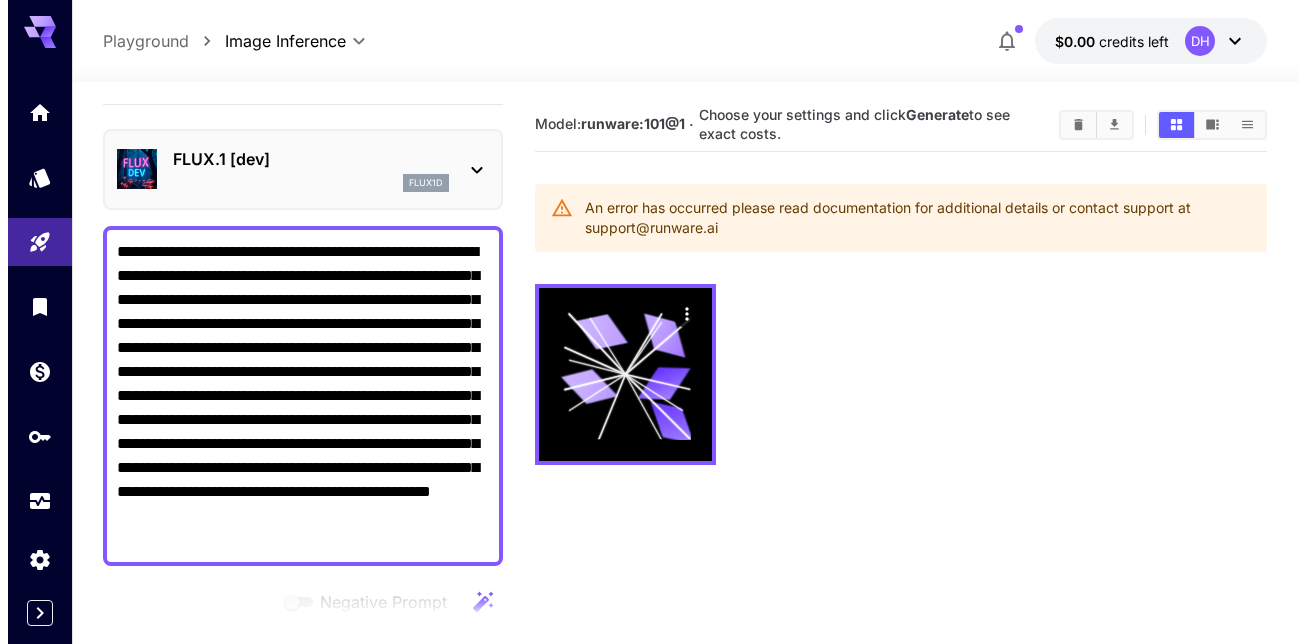 scroll, scrollTop: 39, scrollLeft: 0, axis: vertical 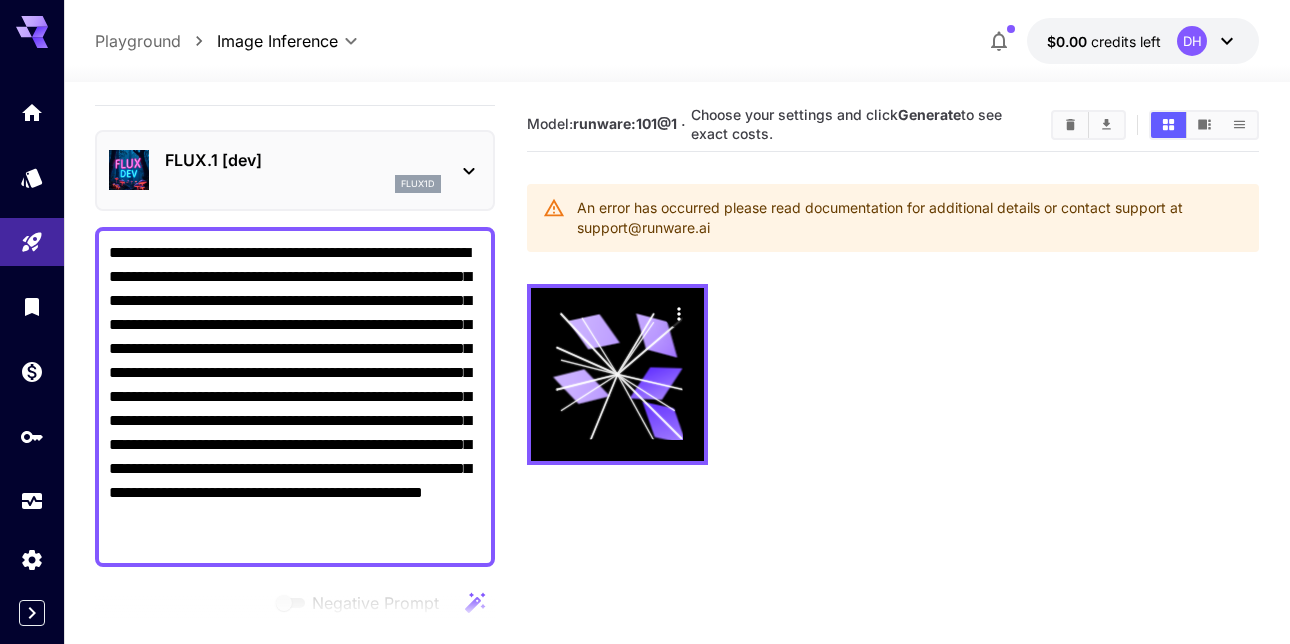 click on "flux1d" at bounding box center [303, 184] 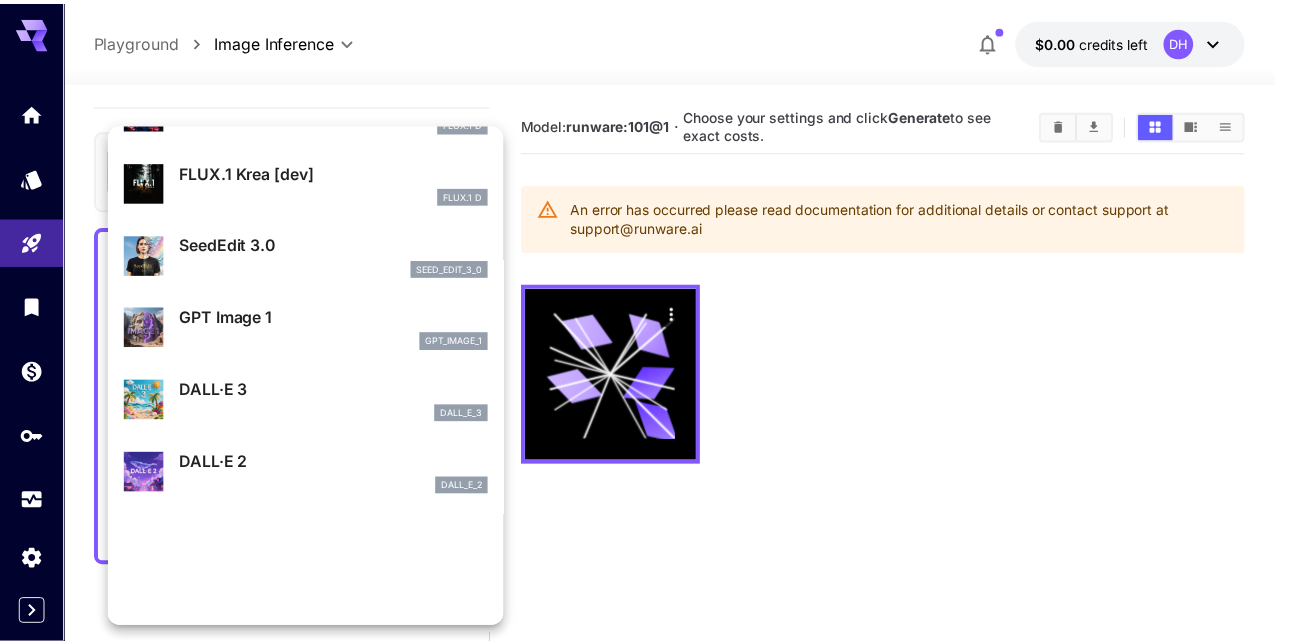 scroll, scrollTop: 0, scrollLeft: 0, axis: both 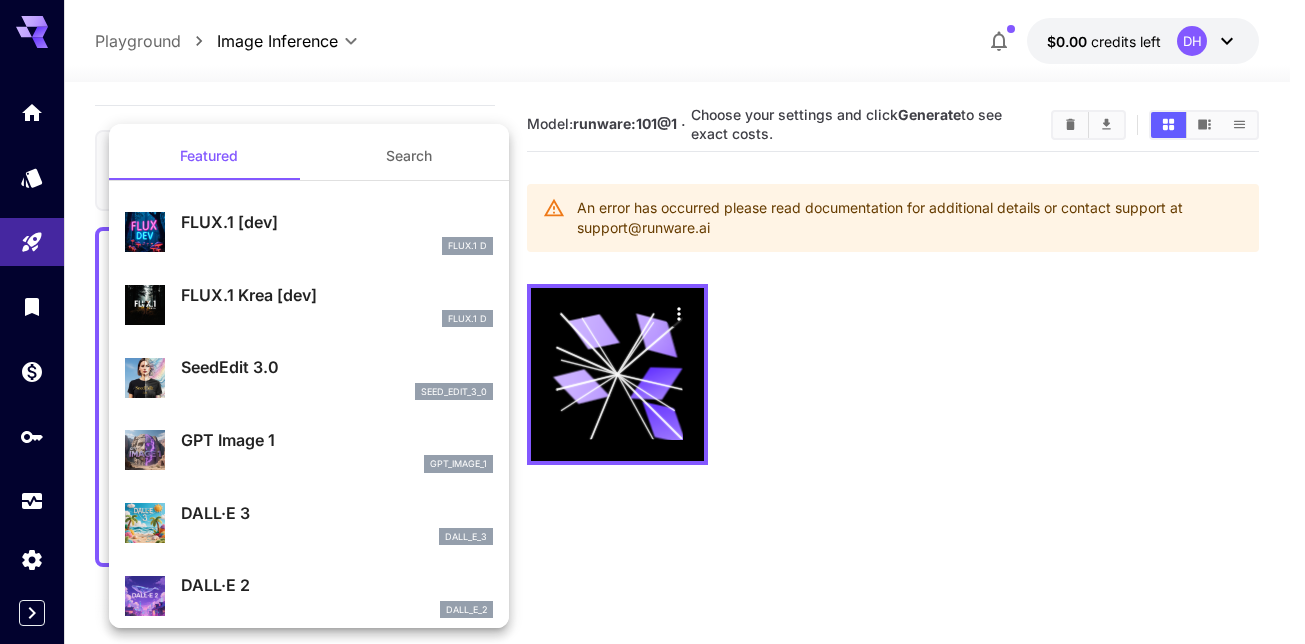 click on "FLUX.1 [dev]" at bounding box center [337, 222] 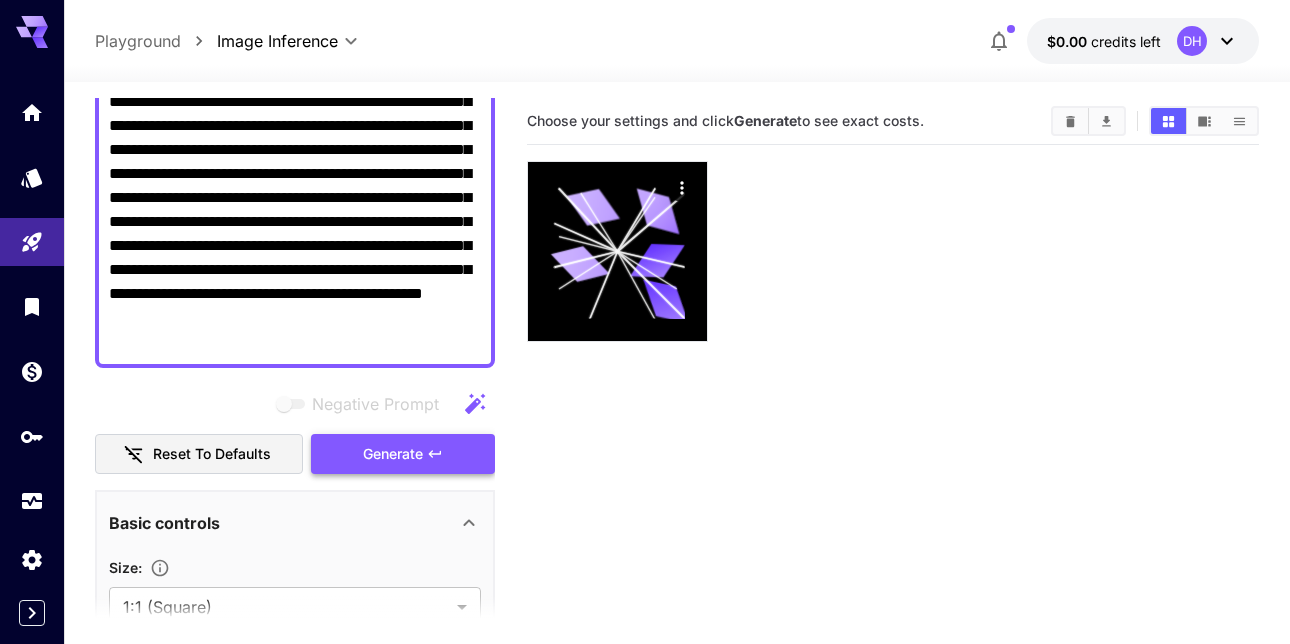 scroll, scrollTop: 239, scrollLeft: 0, axis: vertical 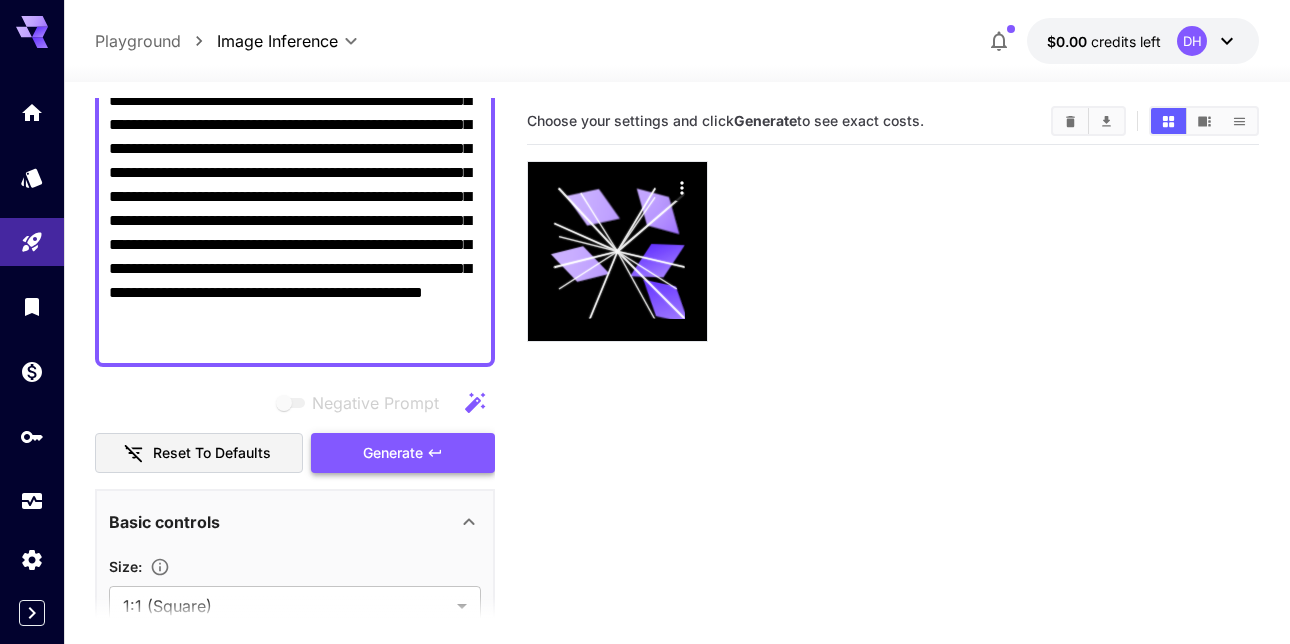 click 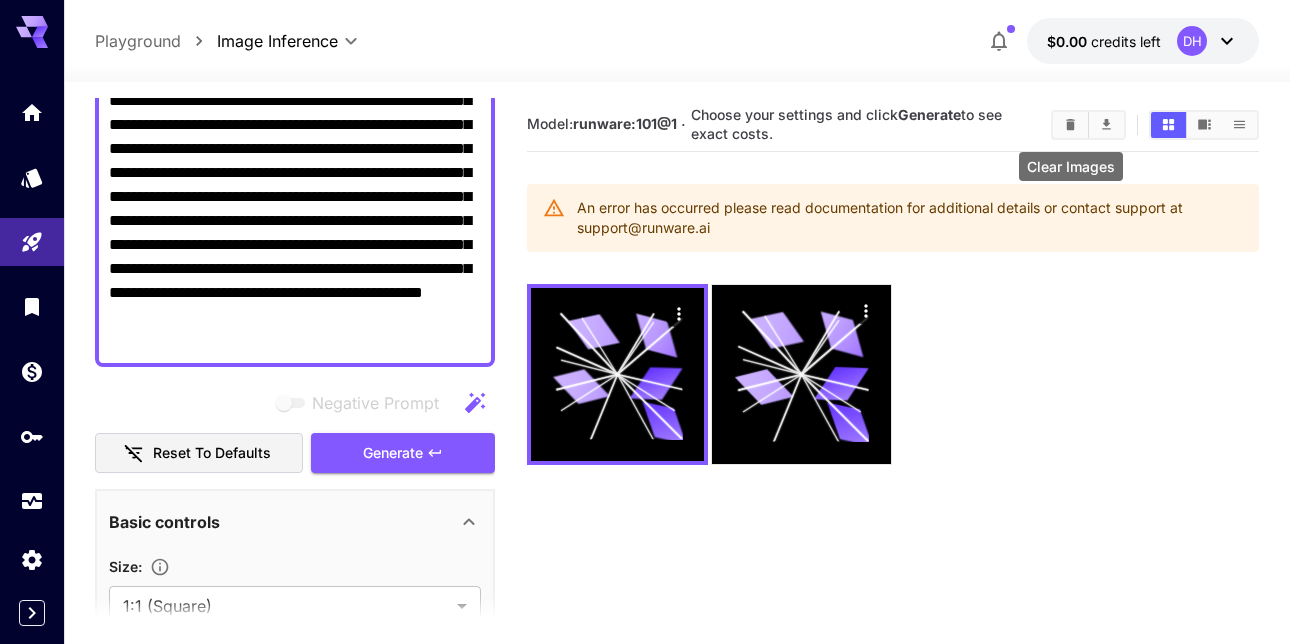 click at bounding box center [1070, 125] 